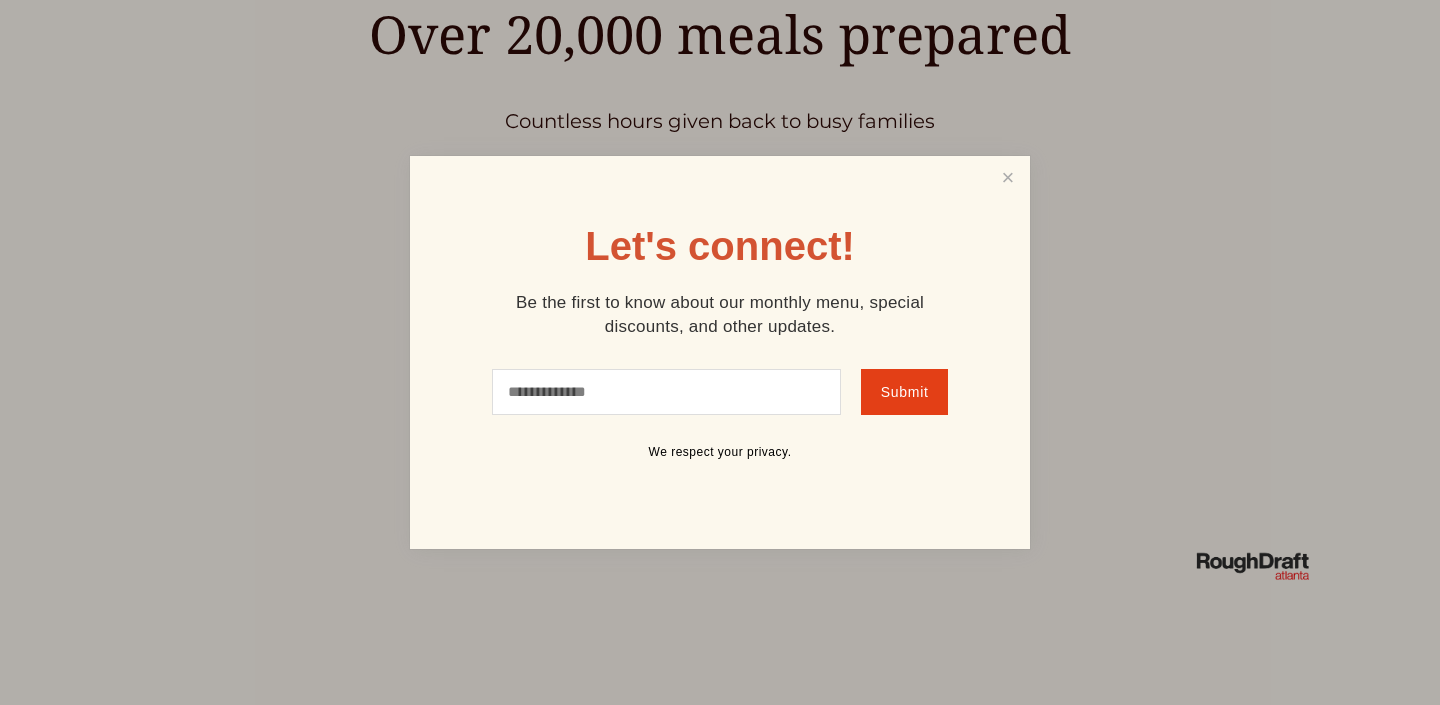 scroll, scrollTop: 8920, scrollLeft: 0, axis: vertical 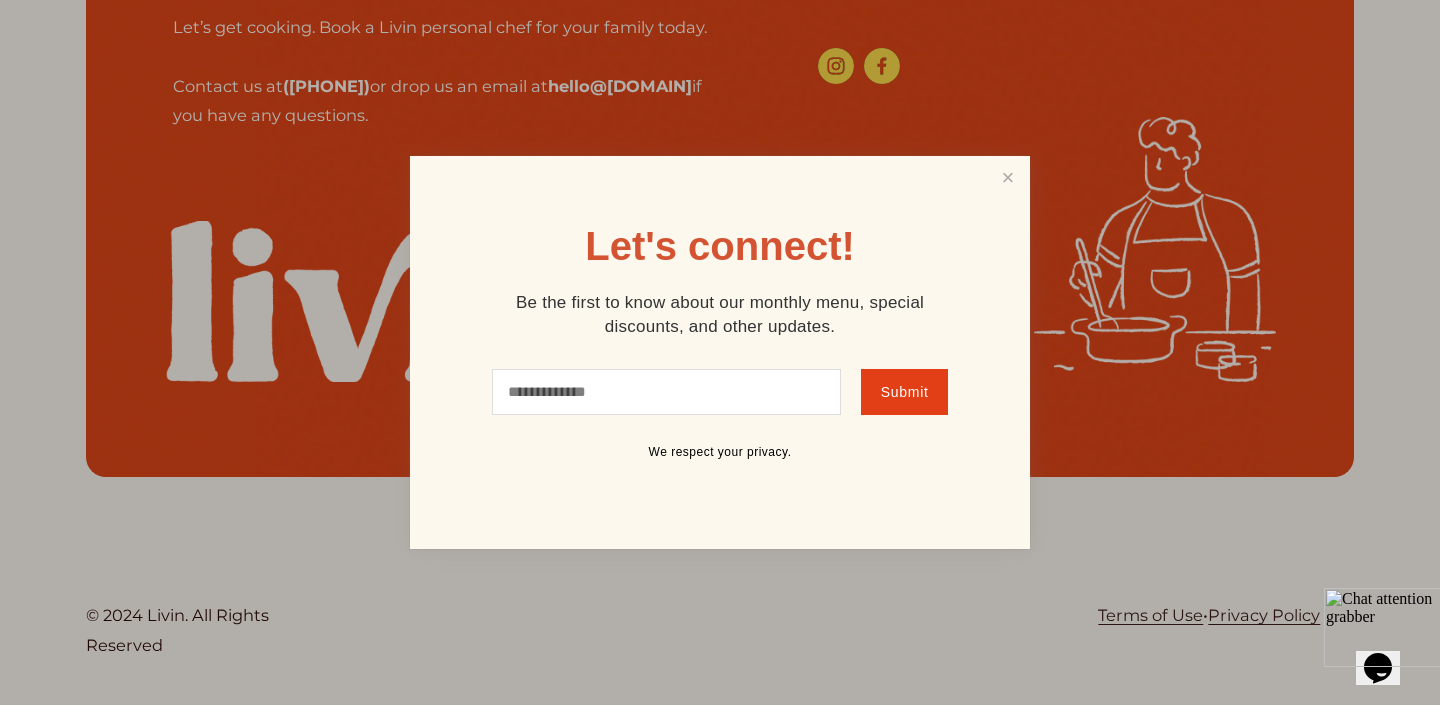 click at bounding box center (720, 352) 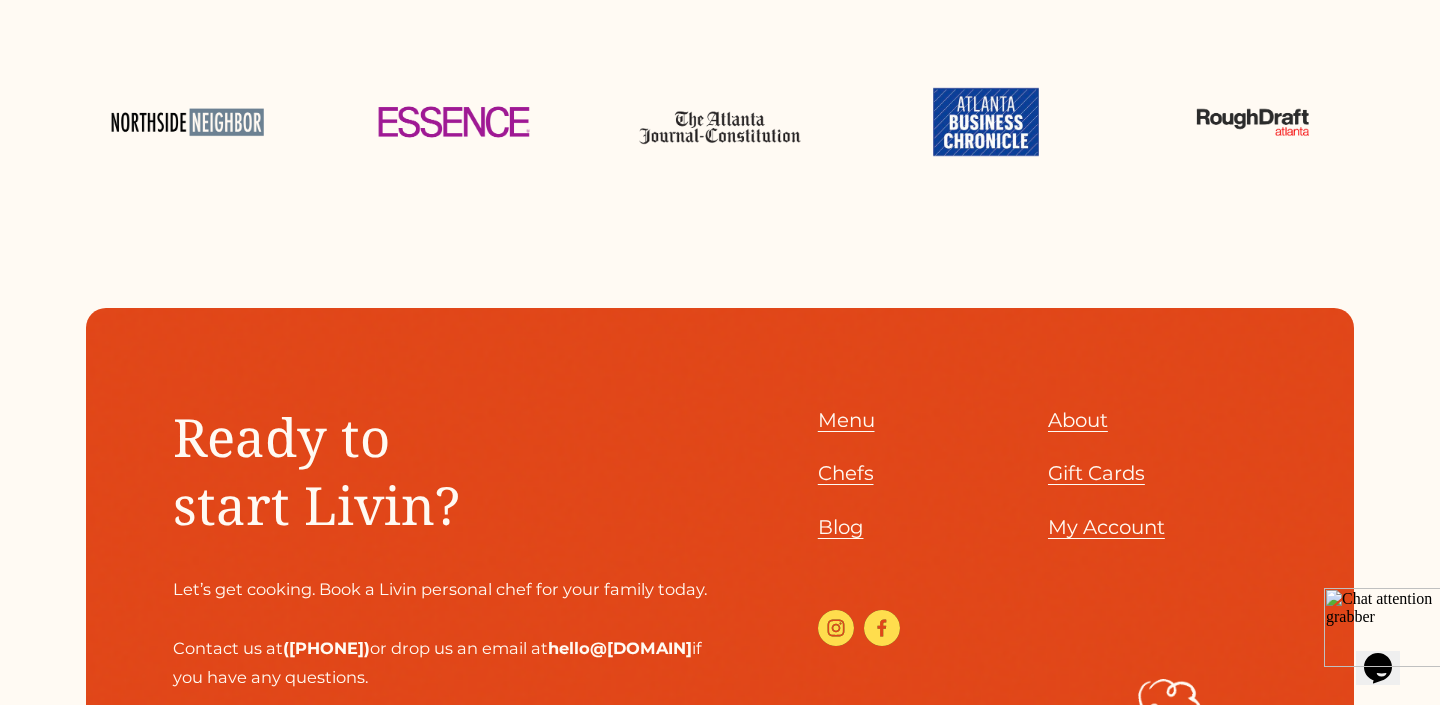 scroll, scrollTop: 8367, scrollLeft: 0, axis: vertical 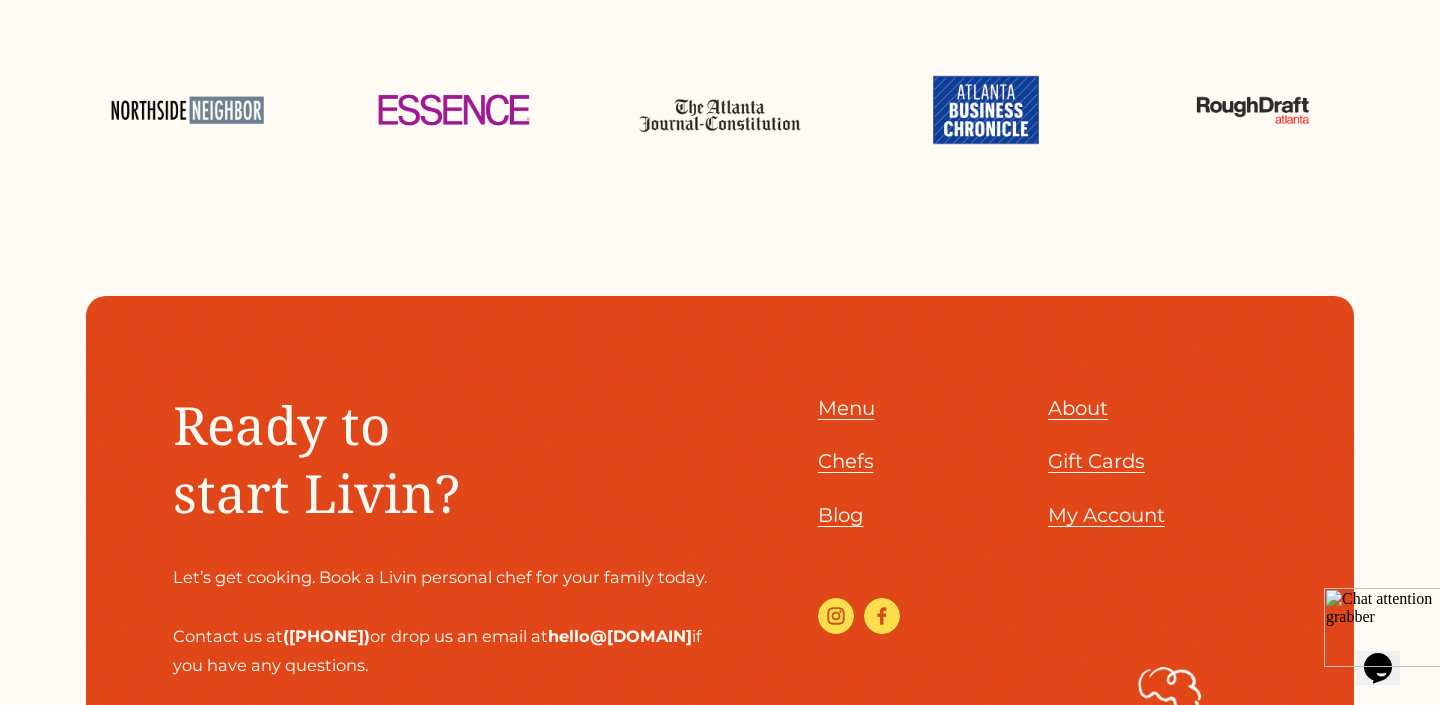 click on "Chefs" at bounding box center (846, 461) 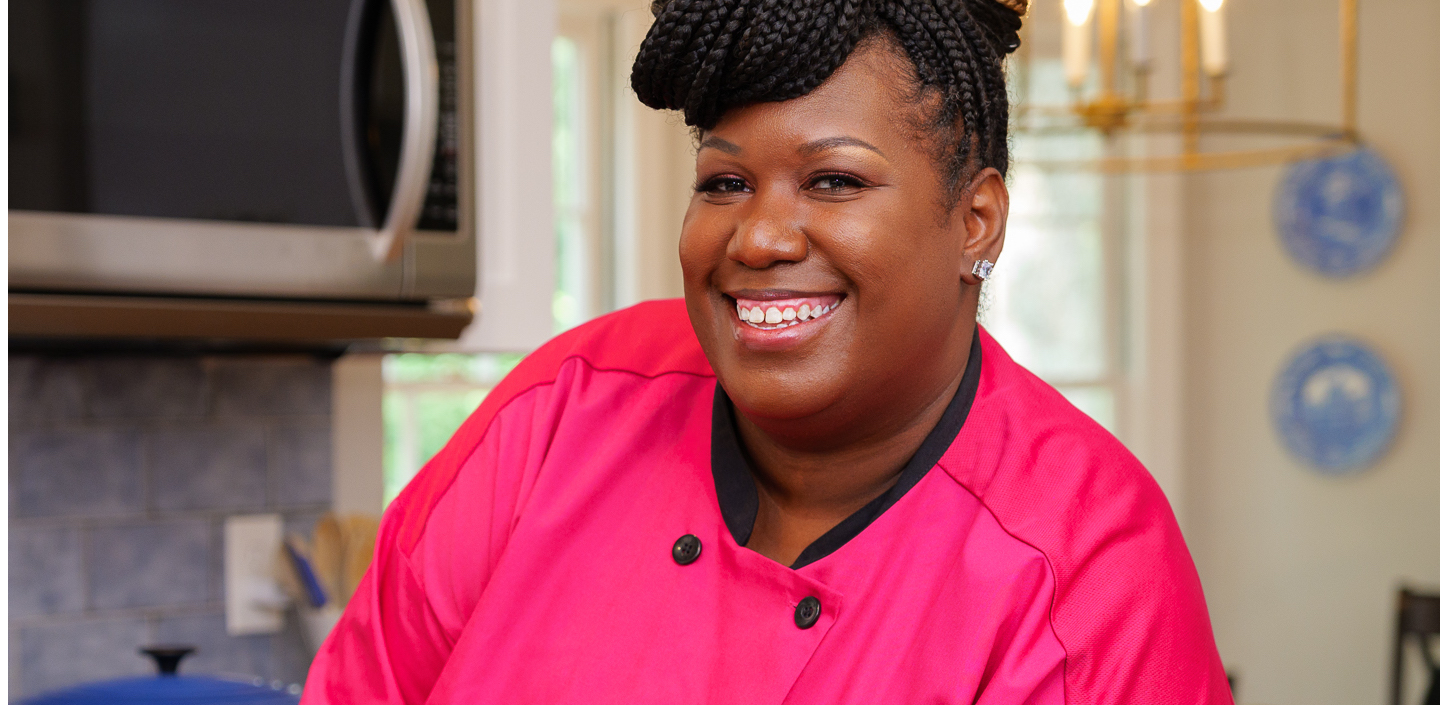 scroll, scrollTop: 2127, scrollLeft: 0, axis: vertical 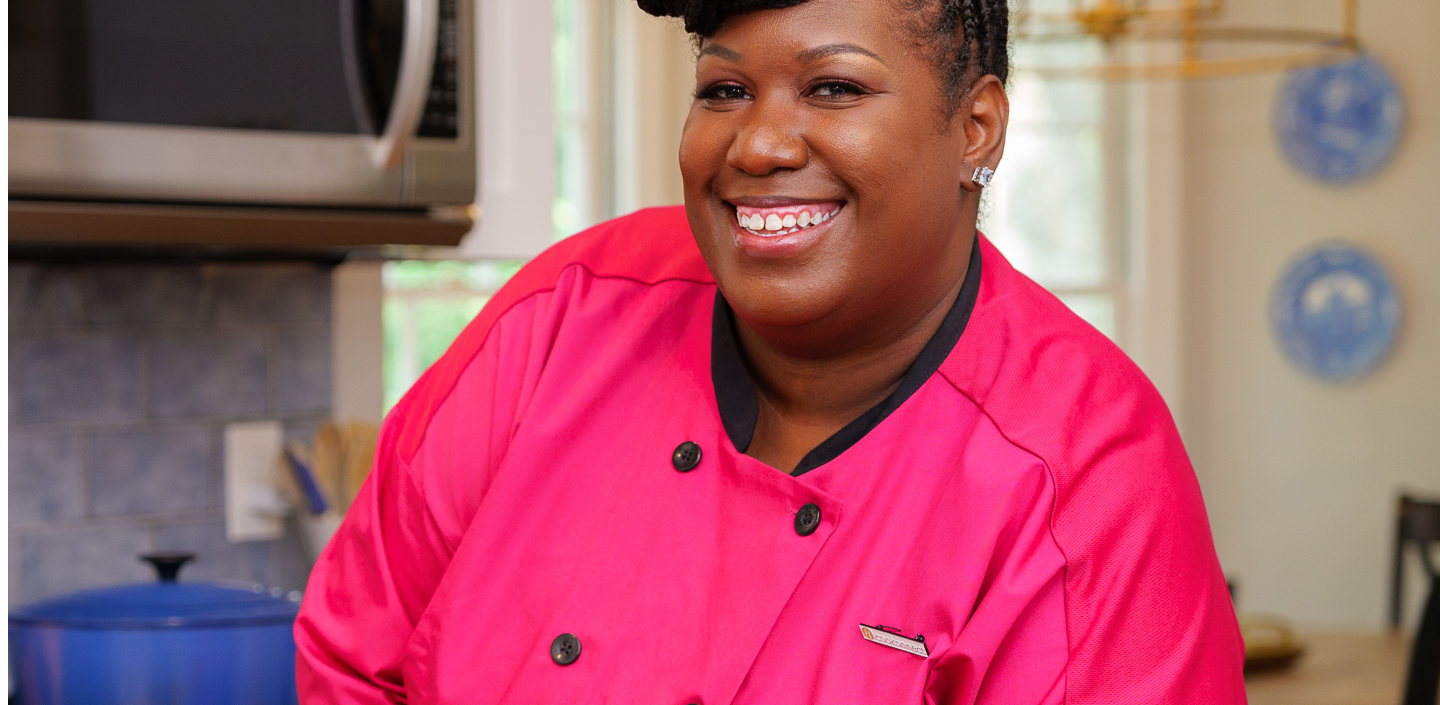 click on "2" at bounding box center [52, 4758] 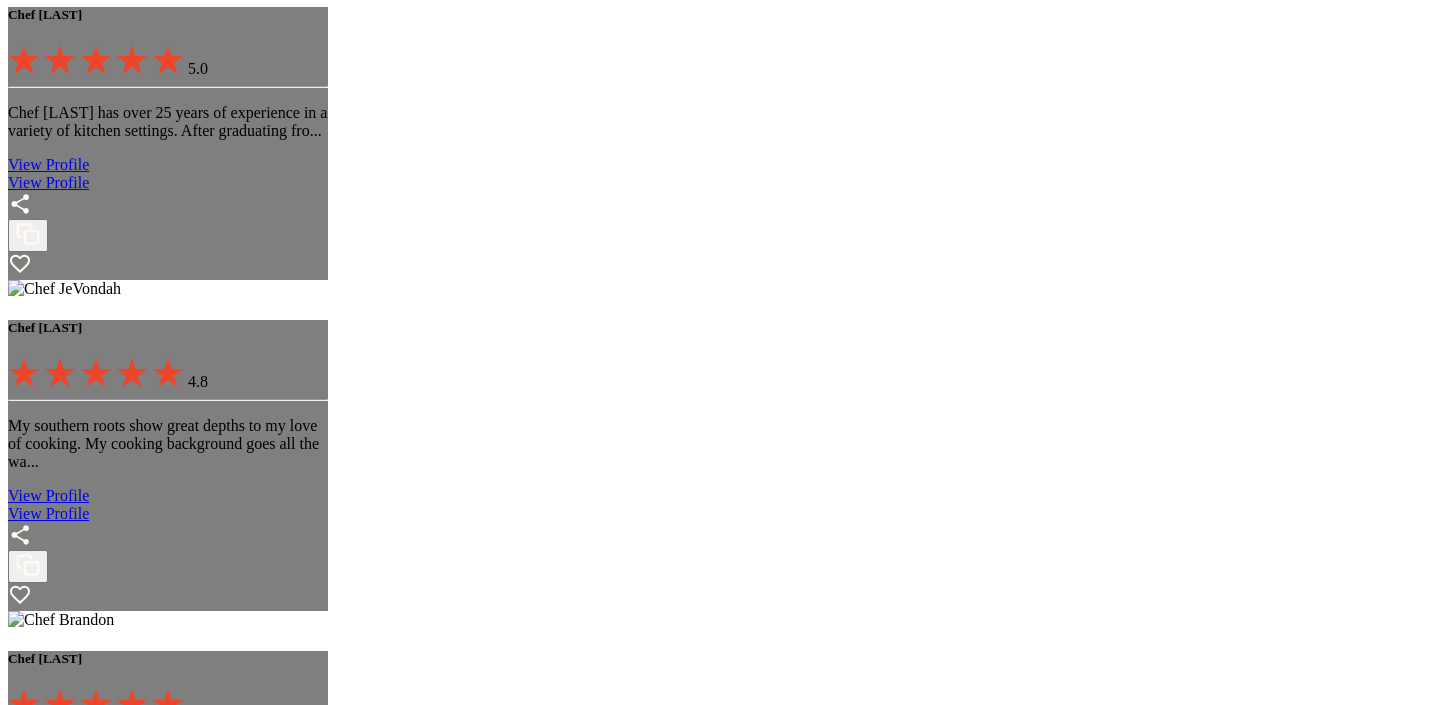 scroll, scrollTop: 1054, scrollLeft: 0, axis: vertical 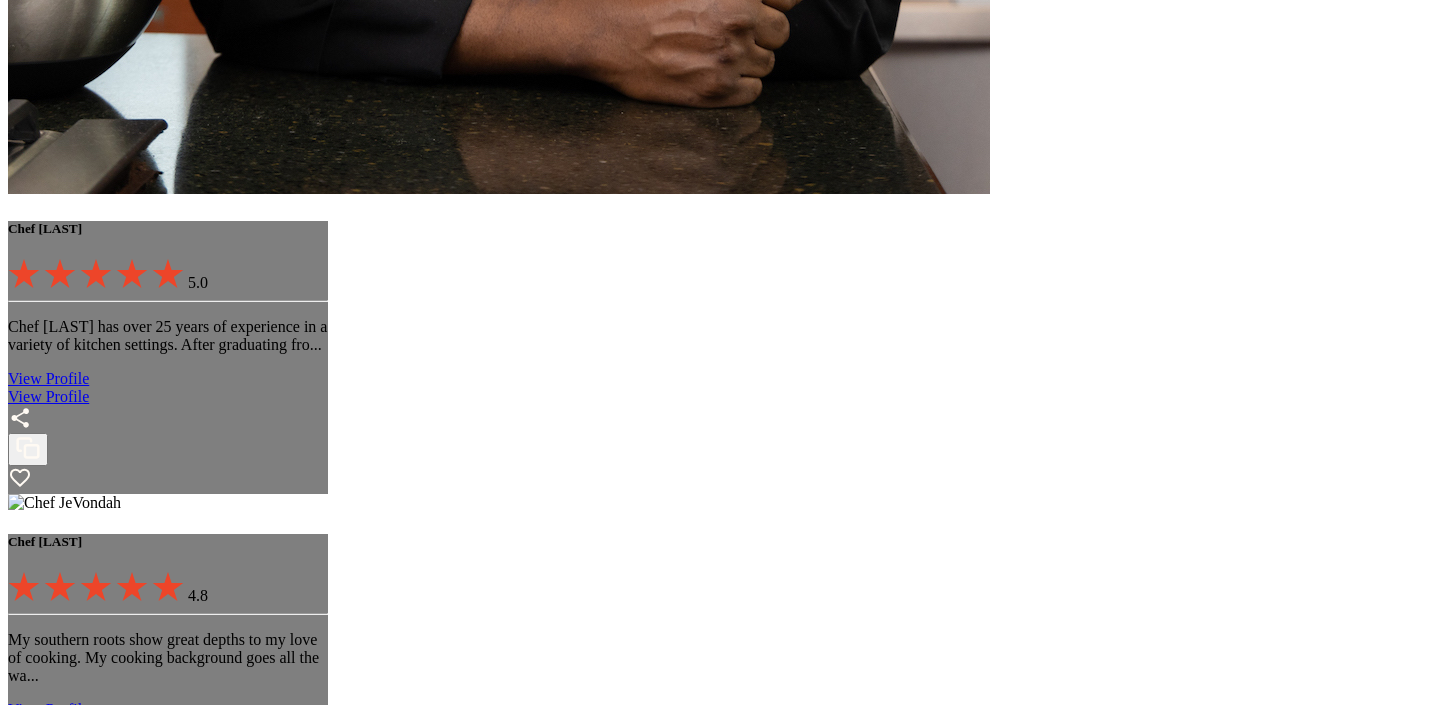 click on "View Profile" at bounding box center [48, 2649] 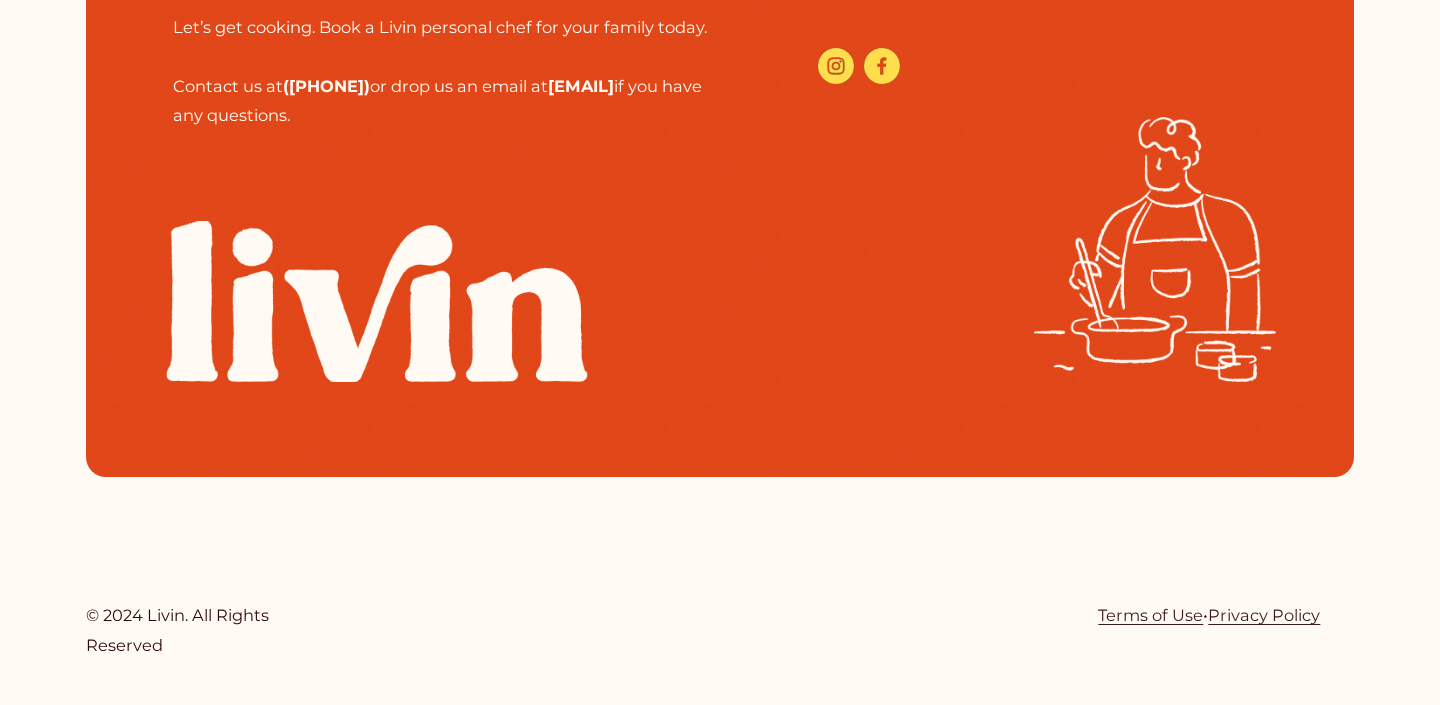 scroll, scrollTop: 8535, scrollLeft: 0, axis: vertical 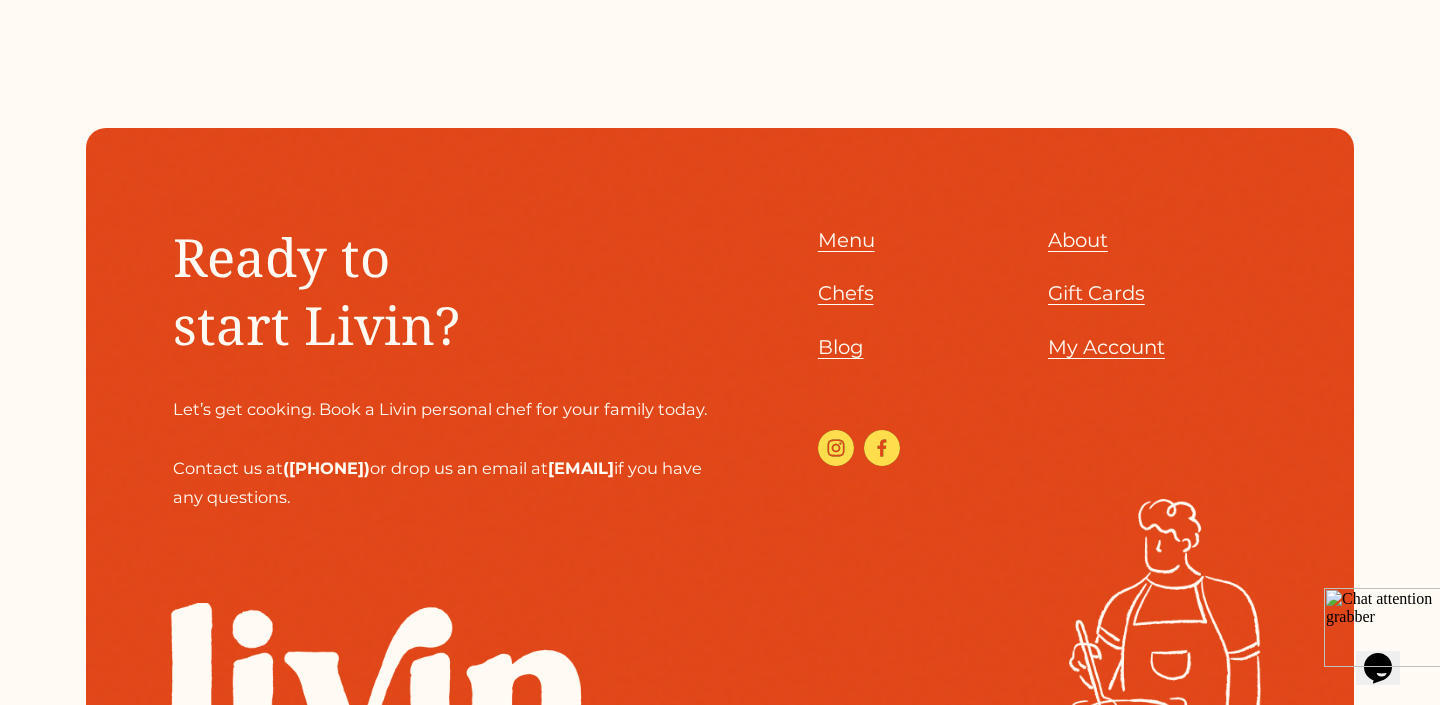 click on "Chefs" at bounding box center [846, 293] 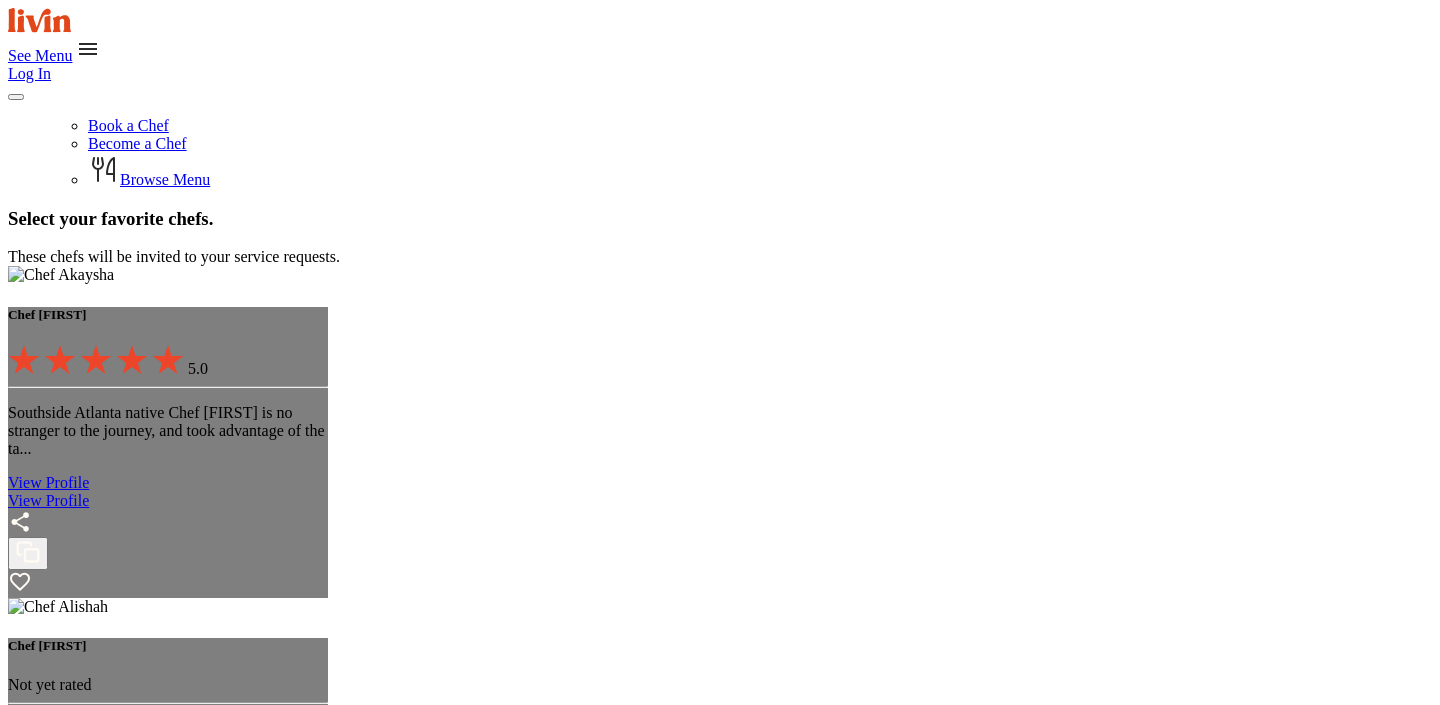 scroll, scrollTop: 2141, scrollLeft: 0, axis: vertical 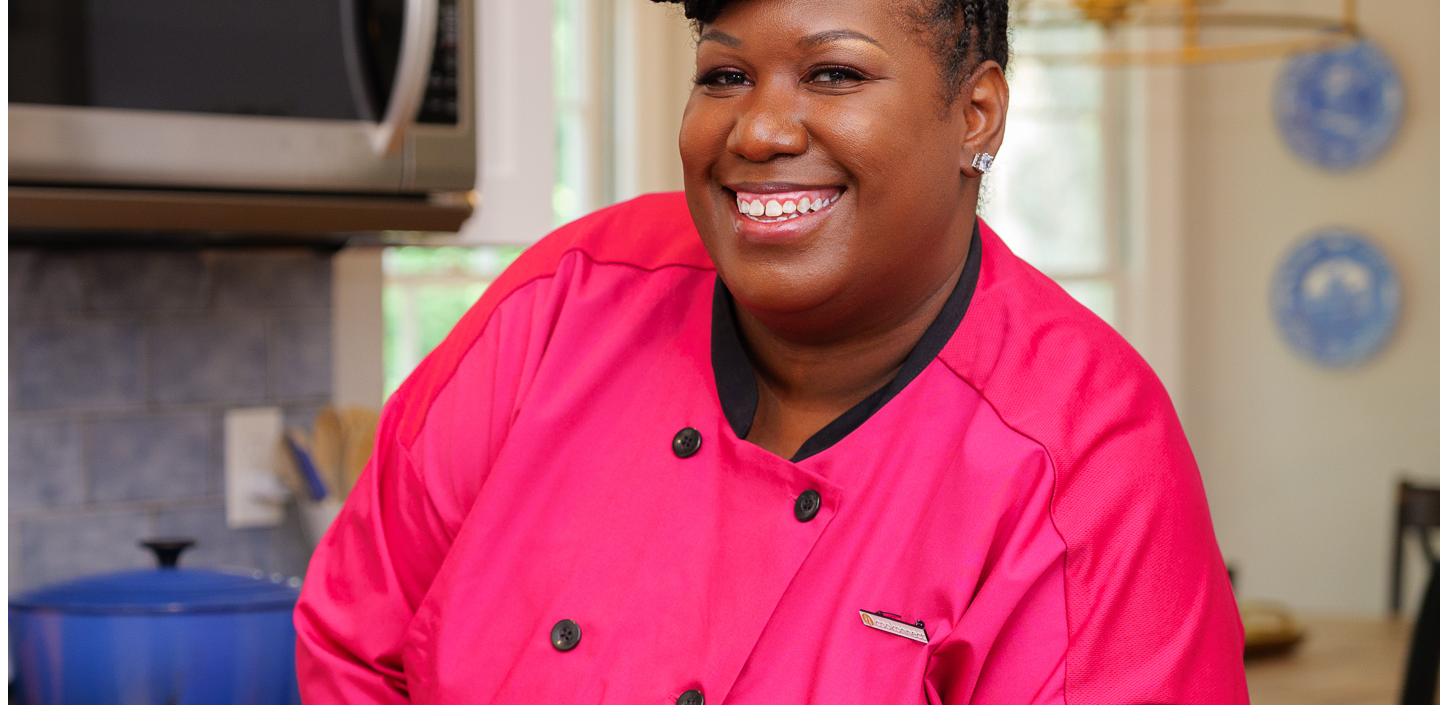 click on "2" at bounding box center (52, 4762) 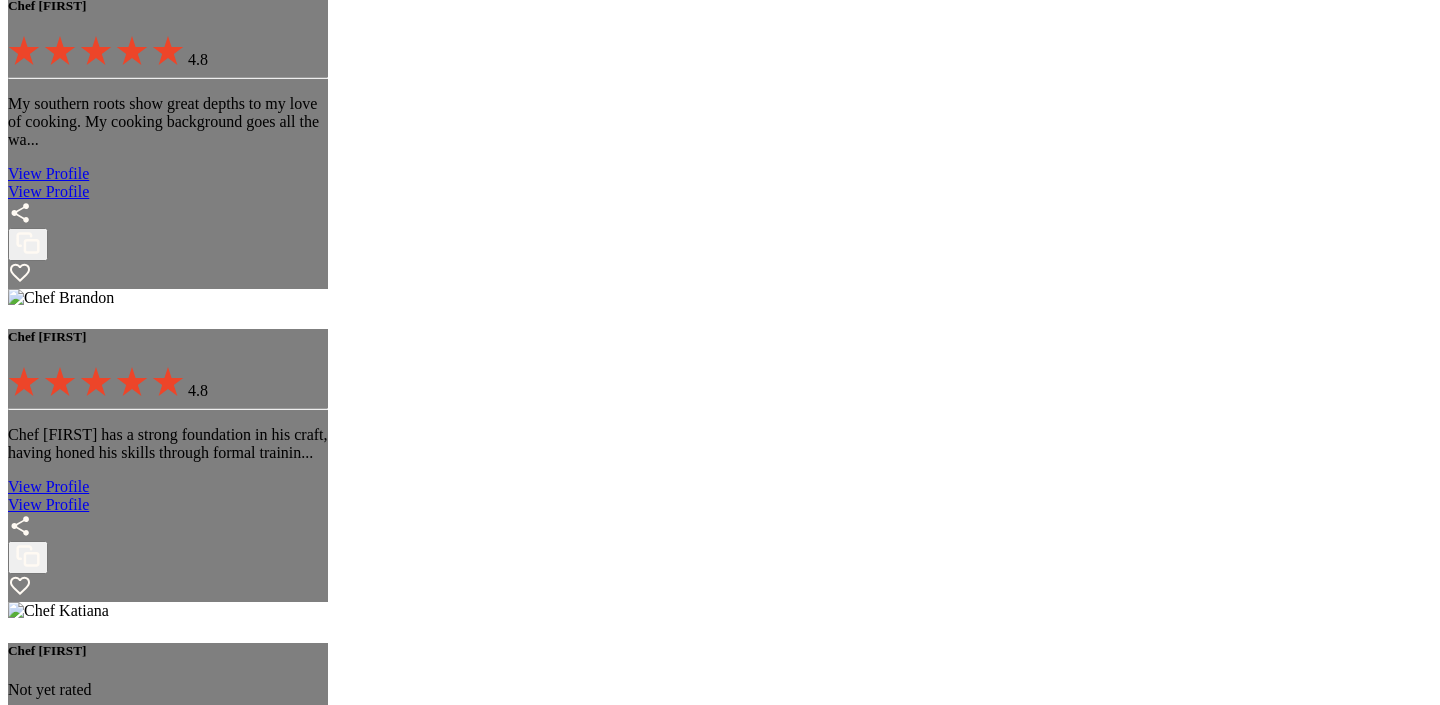 scroll, scrollTop: 1180, scrollLeft: 0, axis: vertical 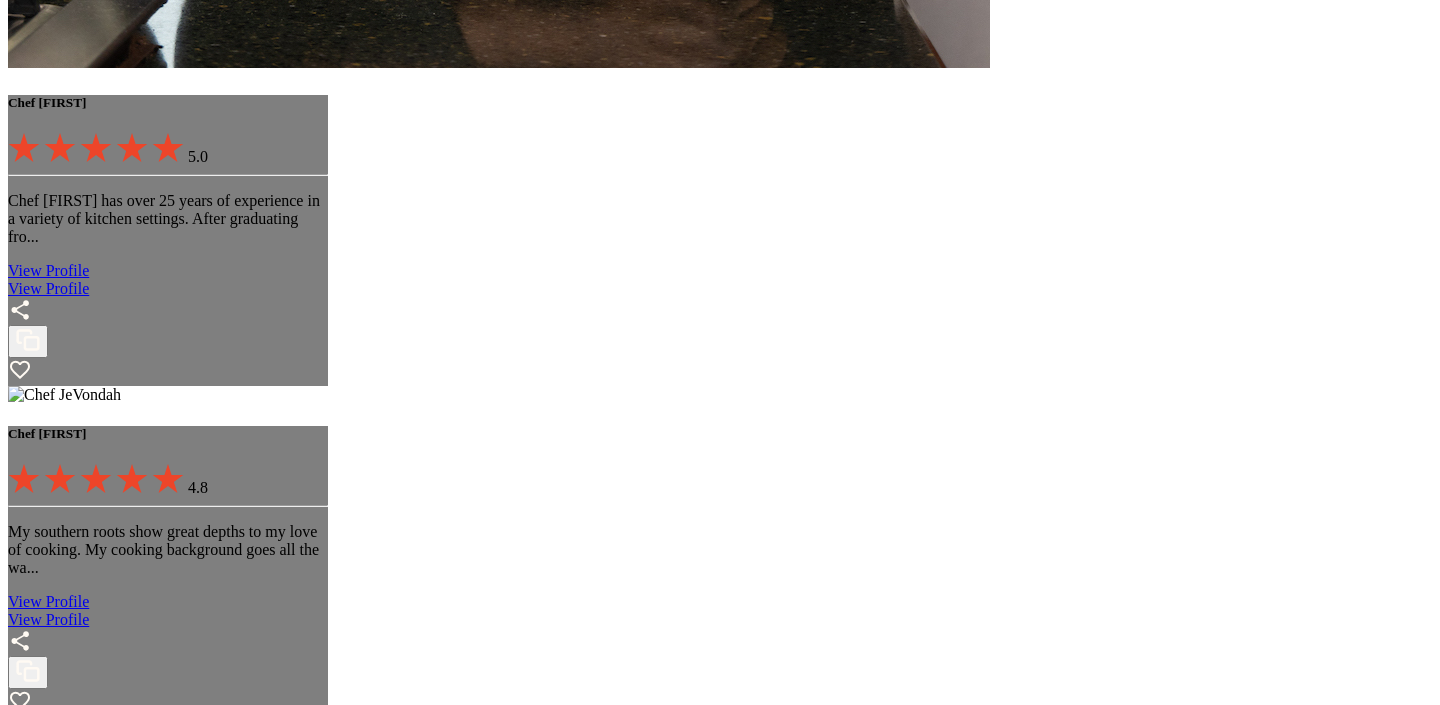 click on "View Profile" at bounding box center (48, 2559) 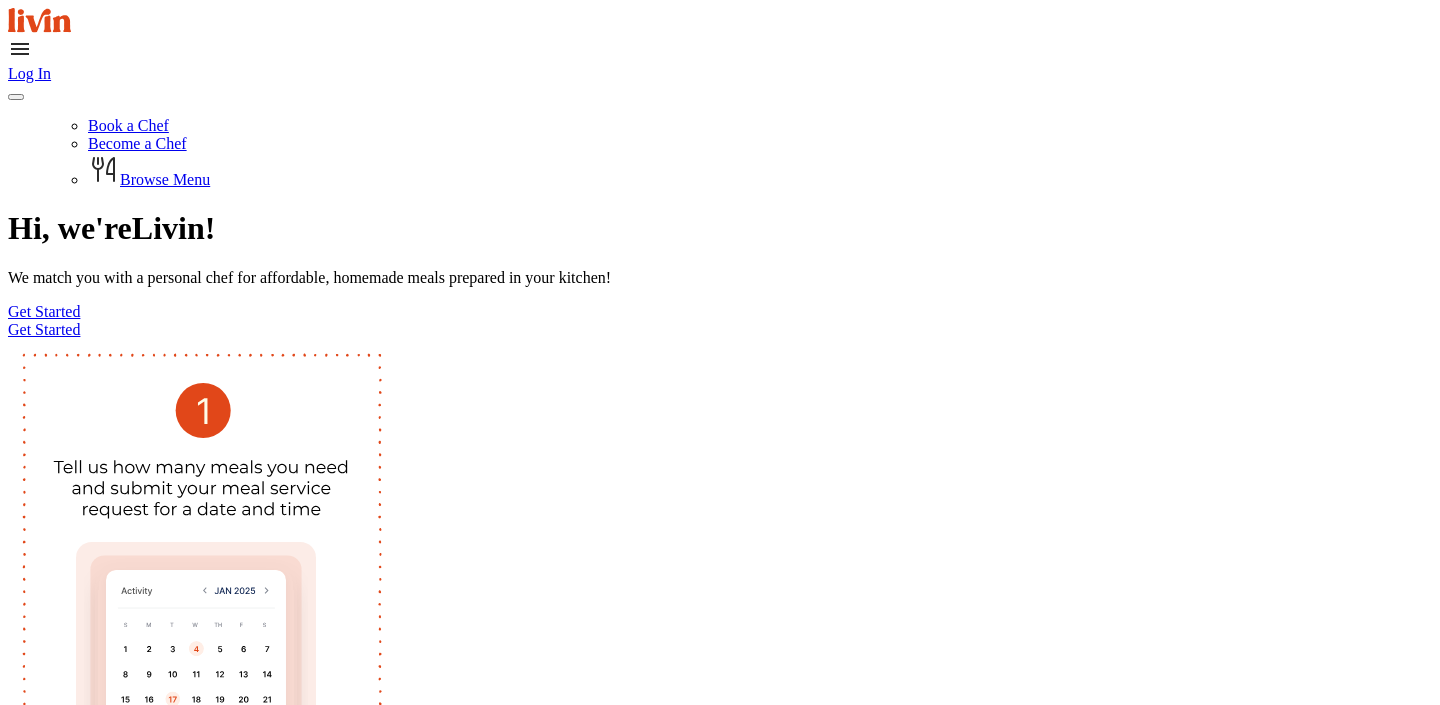 scroll, scrollTop: 0, scrollLeft: 0, axis: both 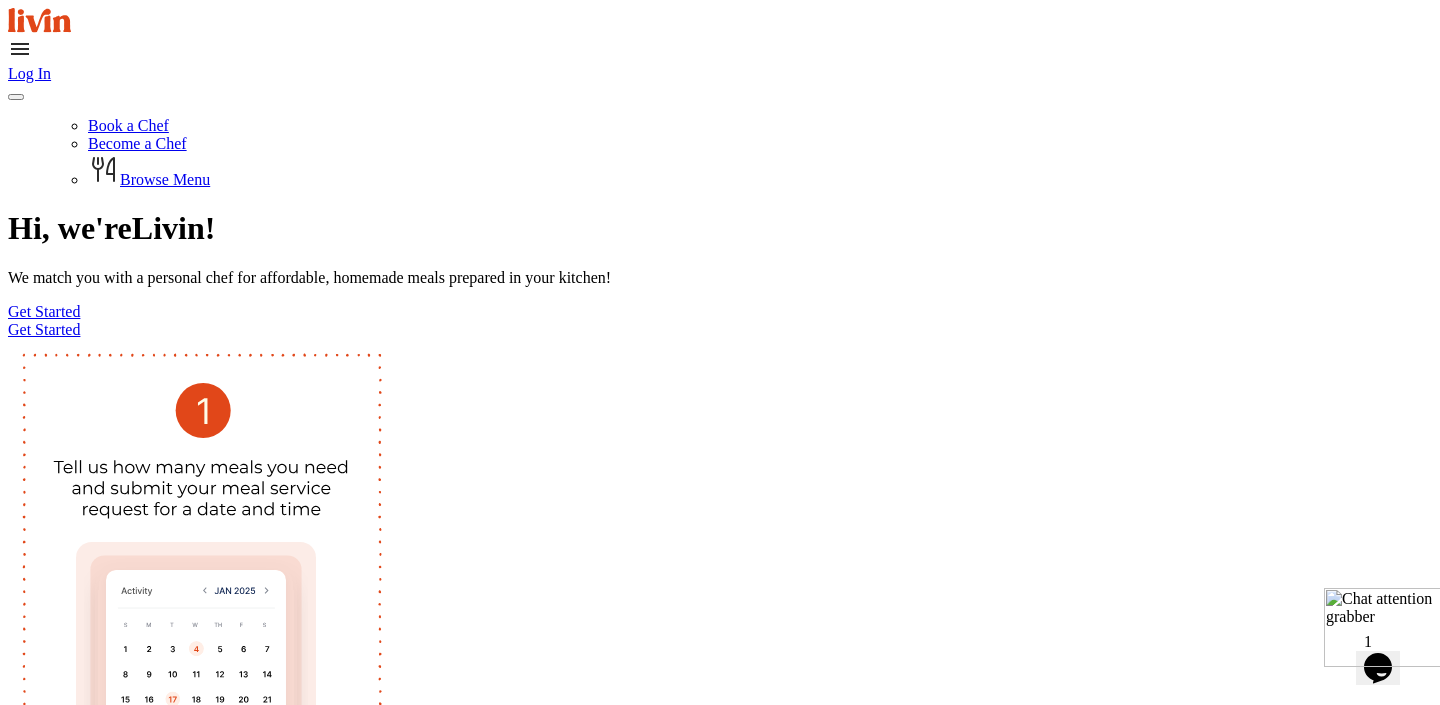 type on "*****" 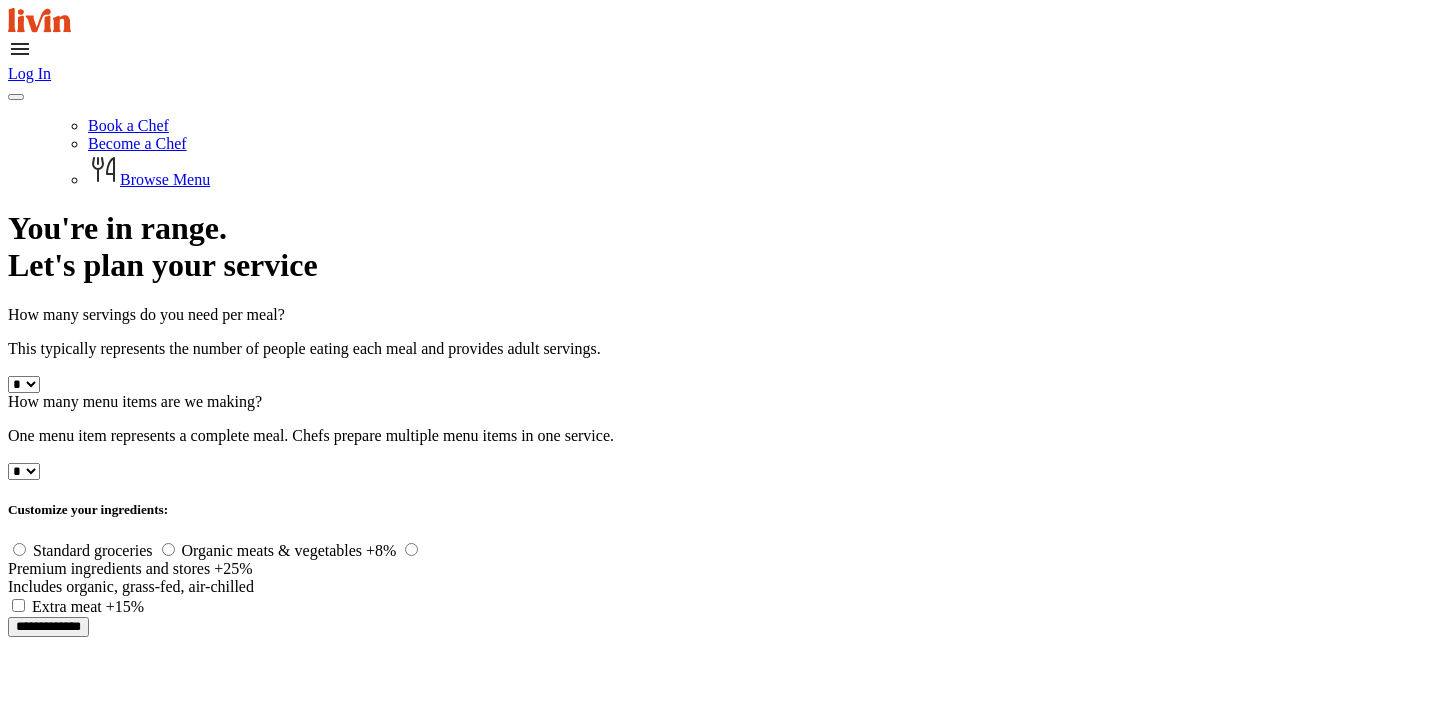 scroll, scrollTop: 0, scrollLeft: 0, axis: both 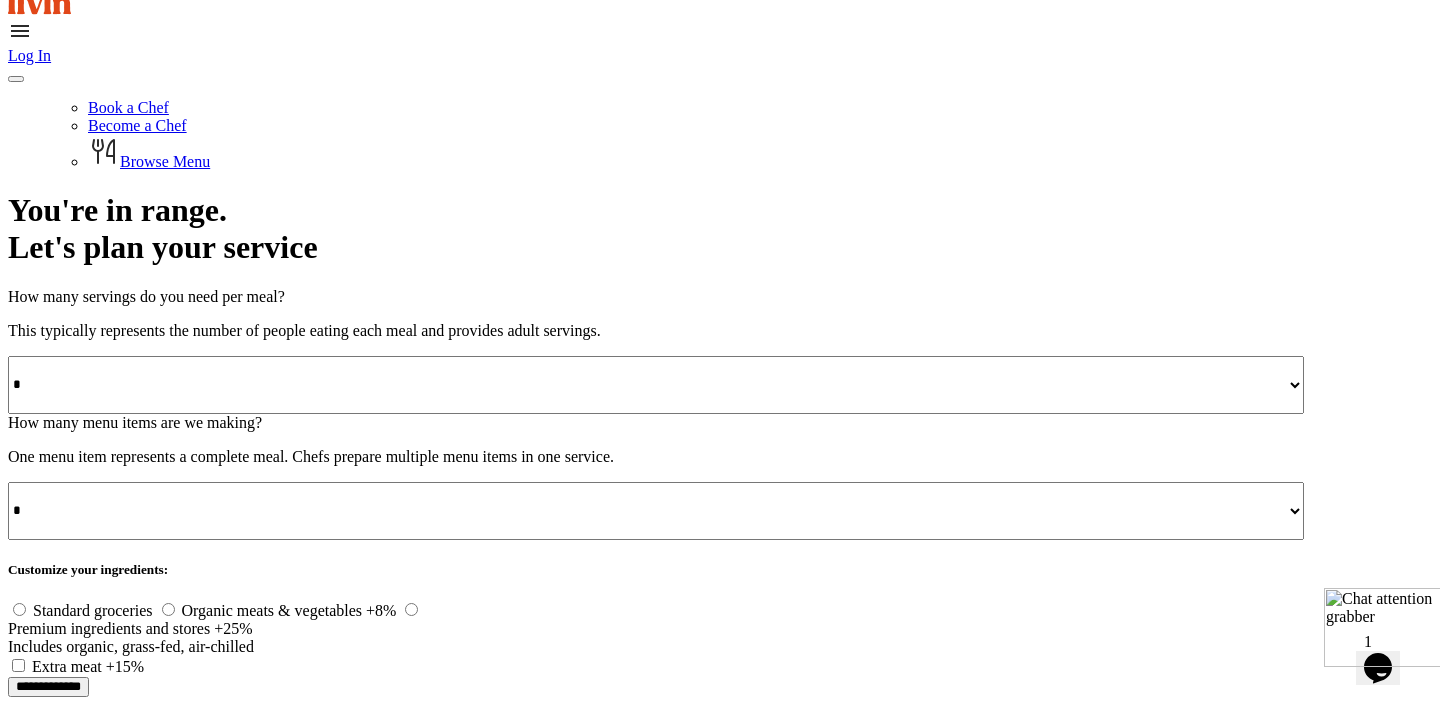 click on "**********" at bounding box center (48, 687) 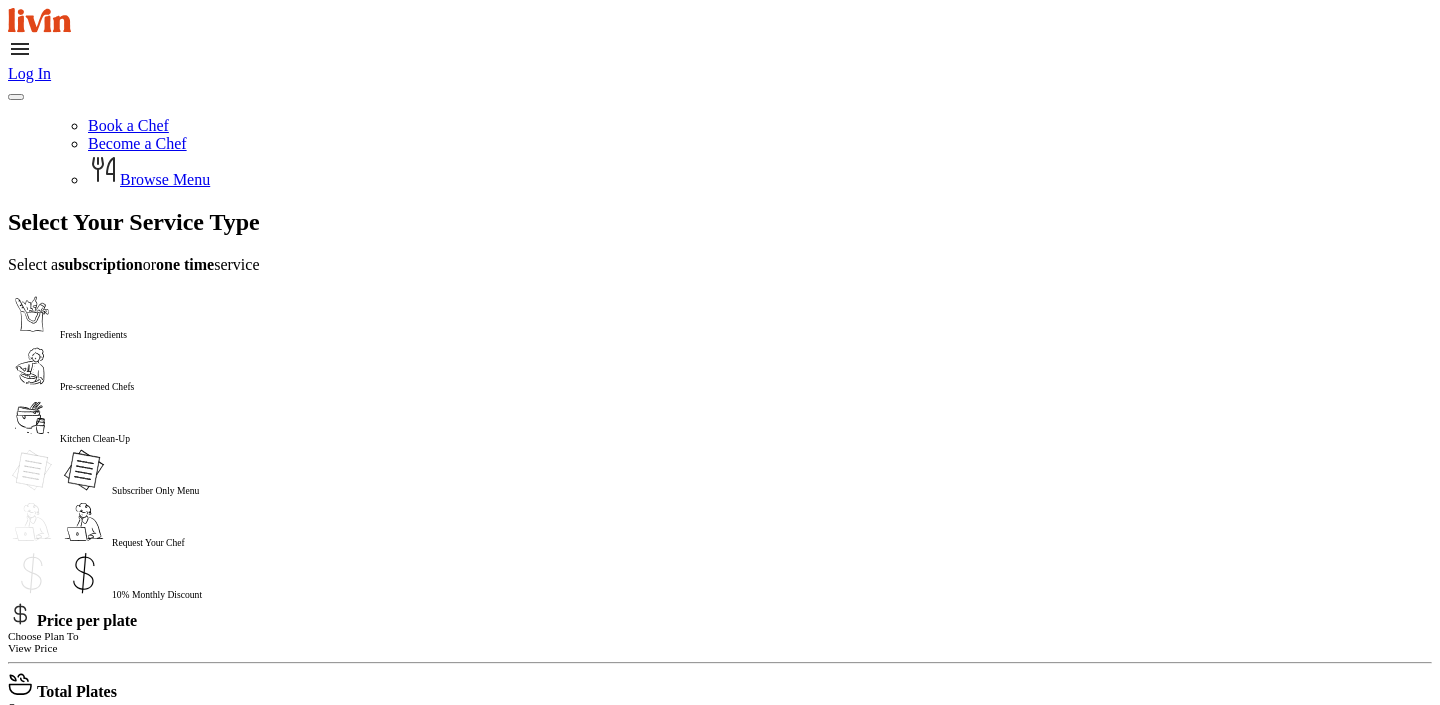 scroll, scrollTop: 0, scrollLeft: 0, axis: both 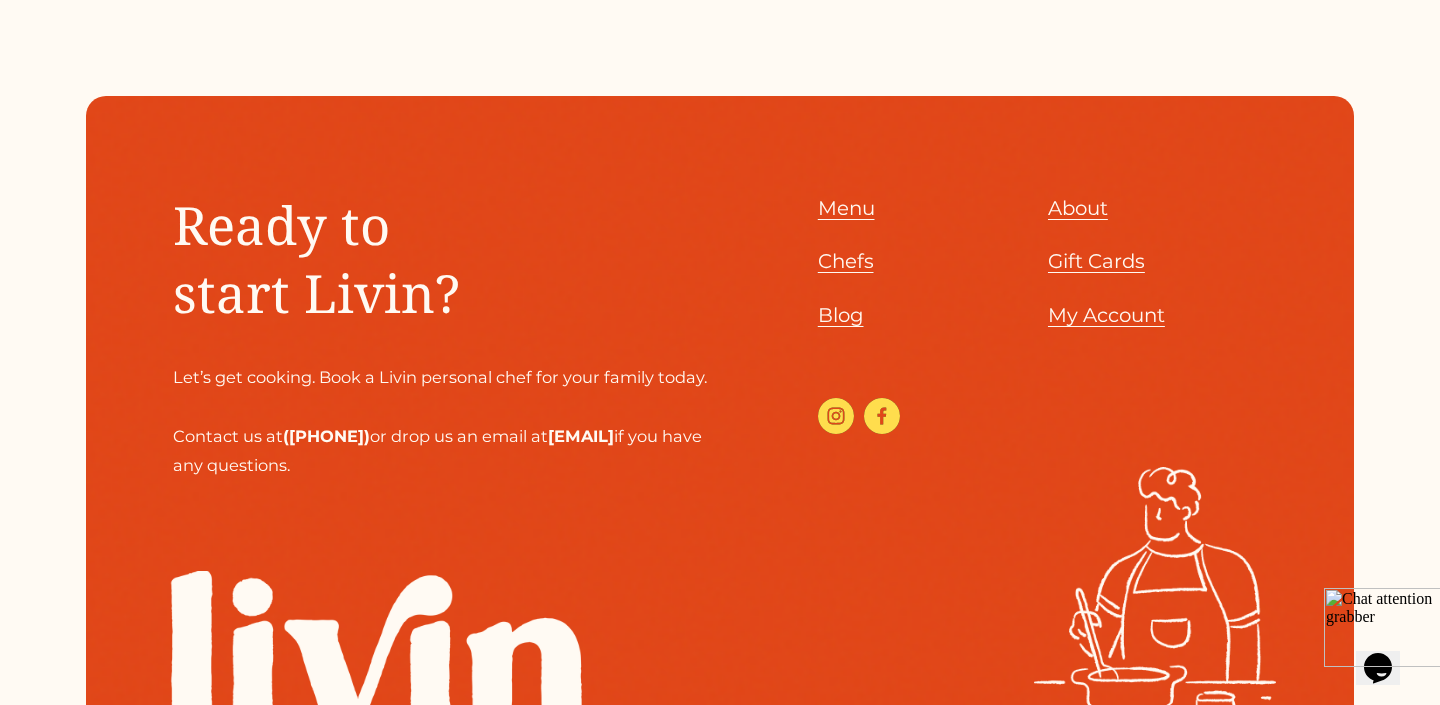 click on "Chefs" at bounding box center (846, 261) 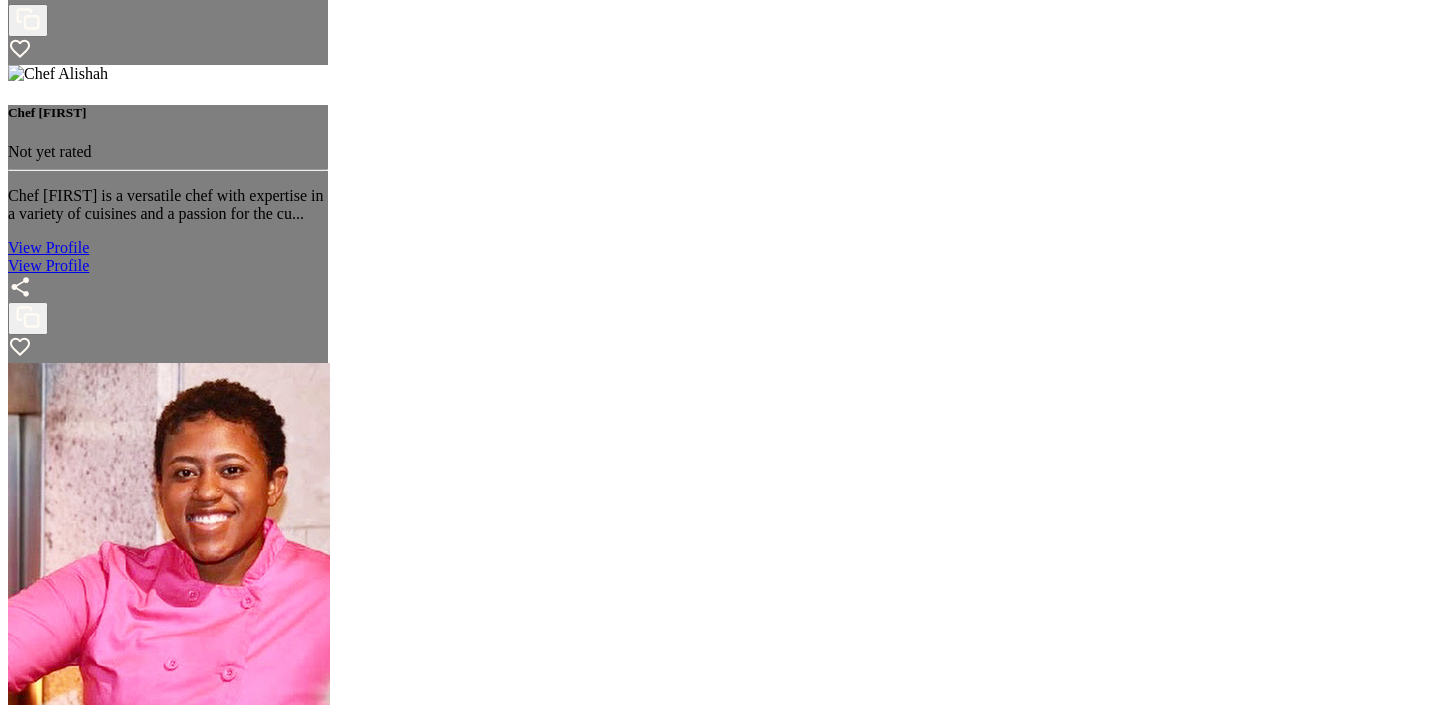 scroll, scrollTop: 2141, scrollLeft: 0, axis: vertical 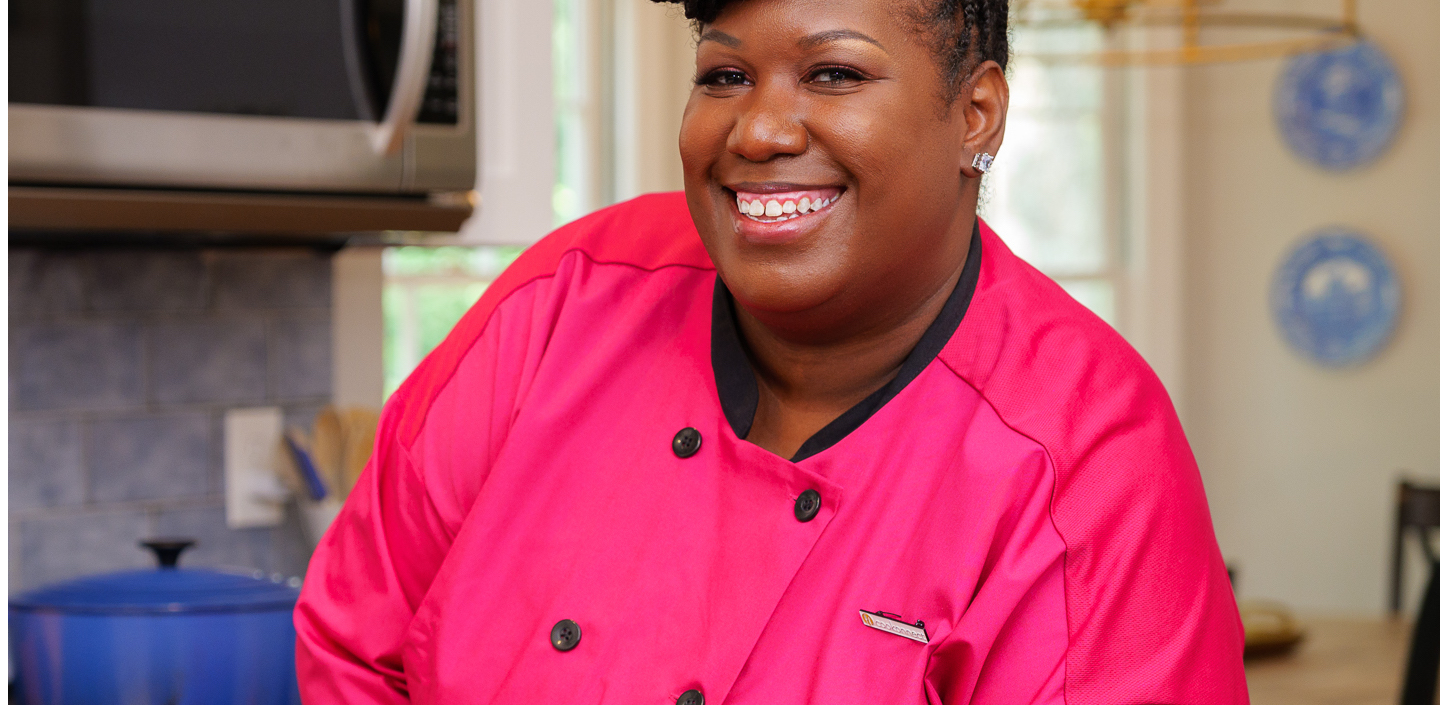 click on "2" at bounding box center [52, 4762] 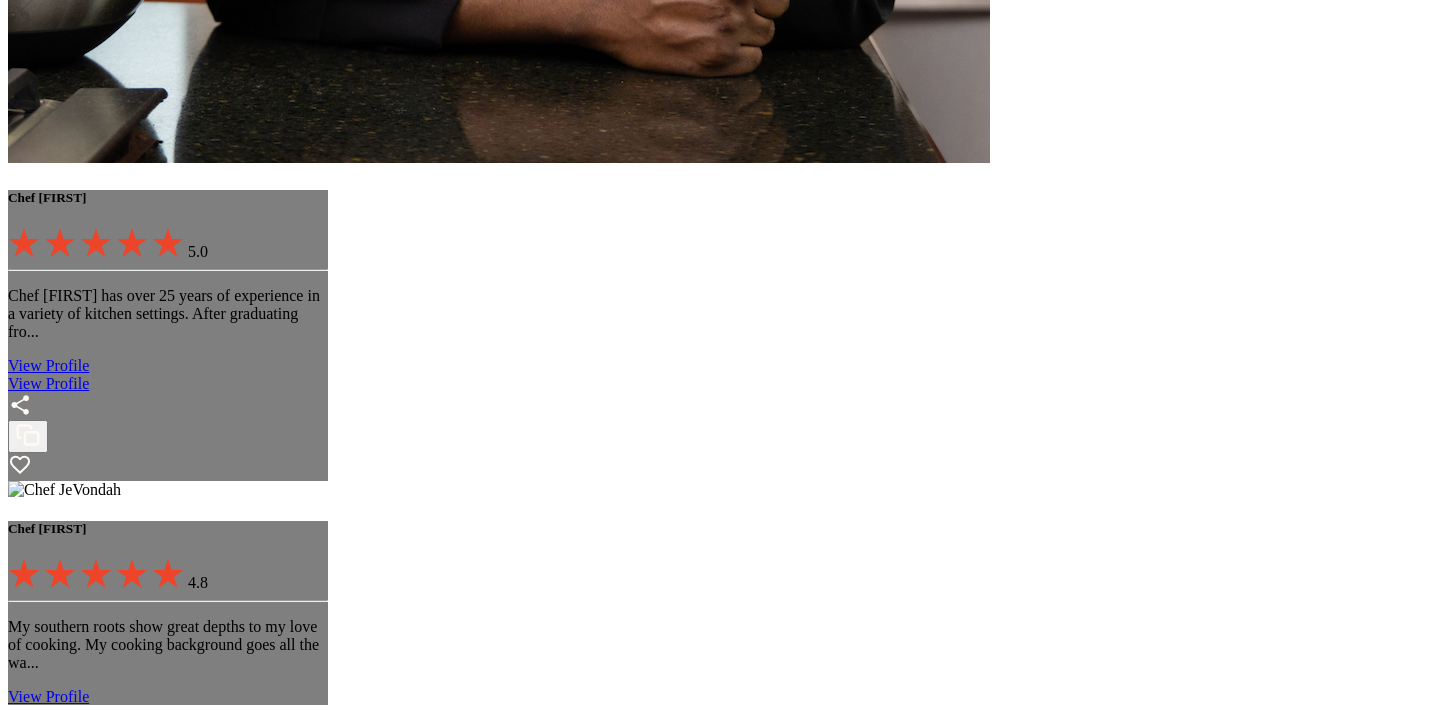 scroll, scrollTop: 1069, scrollLeft: 0, axis: vertical 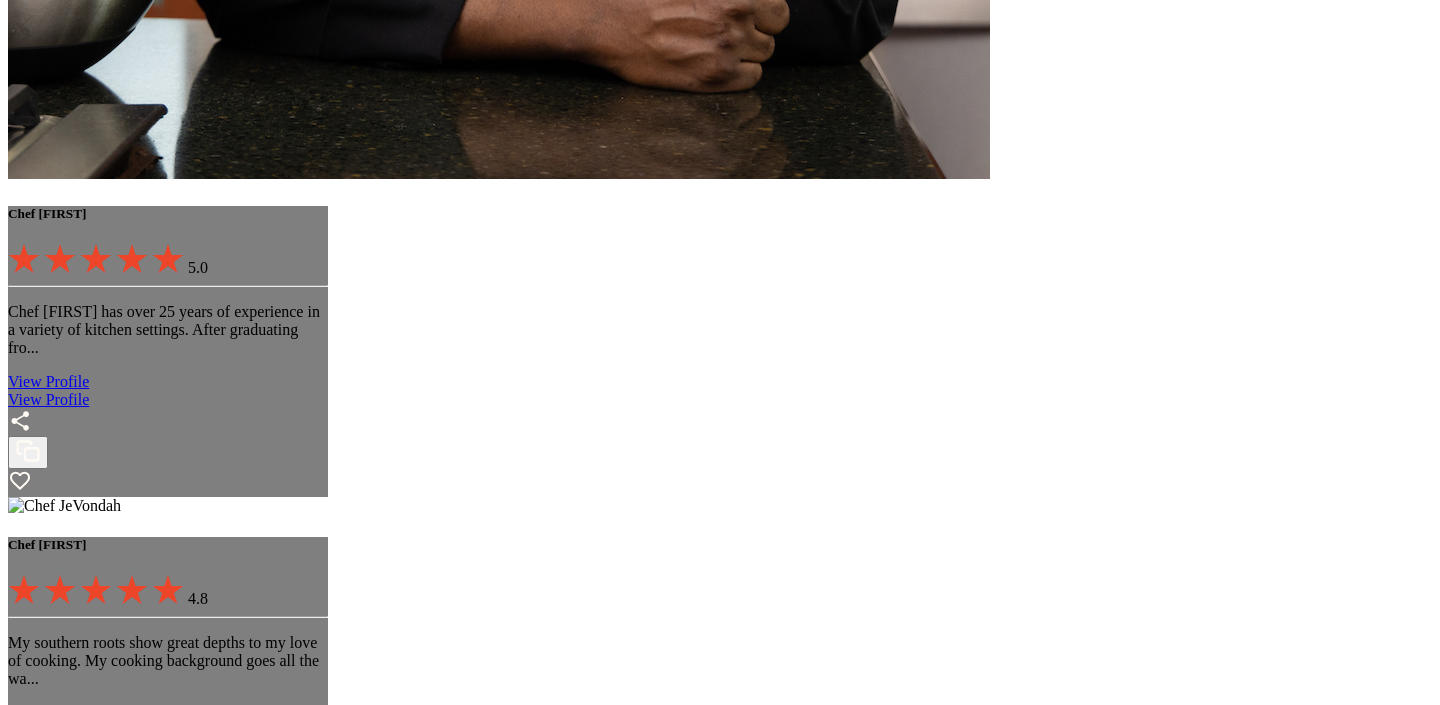 drag, startPoint x: 729, startPoint y: 430, endPoint x: 627, endPoint y: 435, distance: 102.122475 